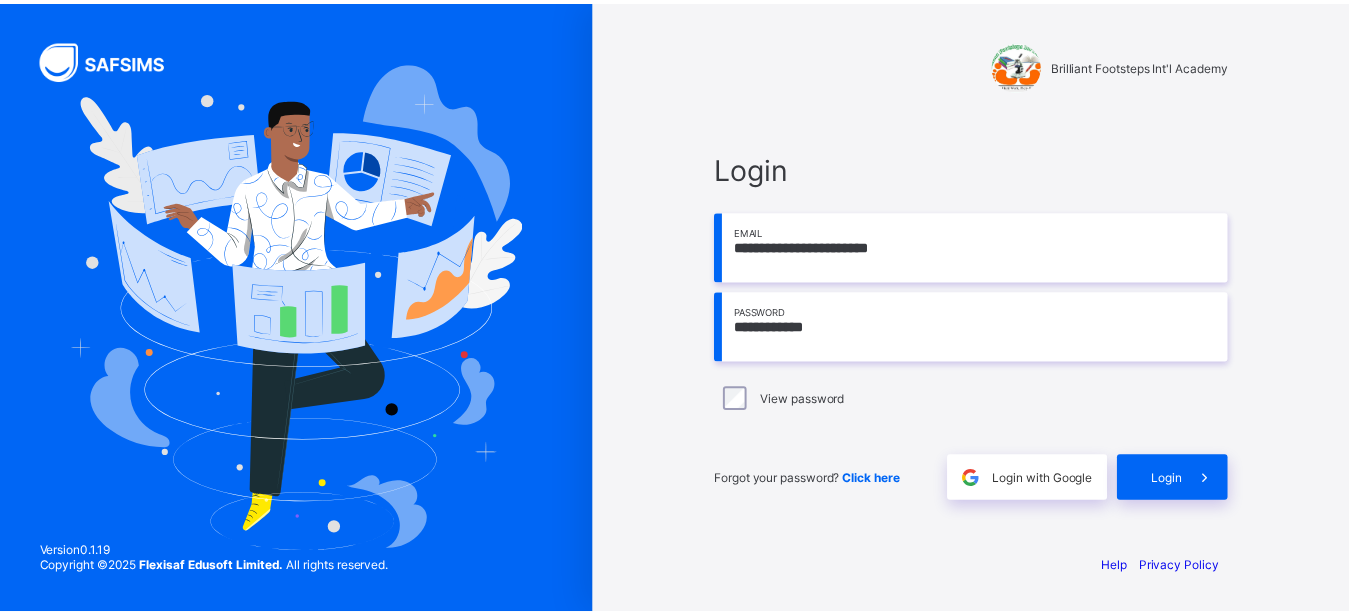 scroll, scrollTop: 0, scrollLeft: 0, axis: both 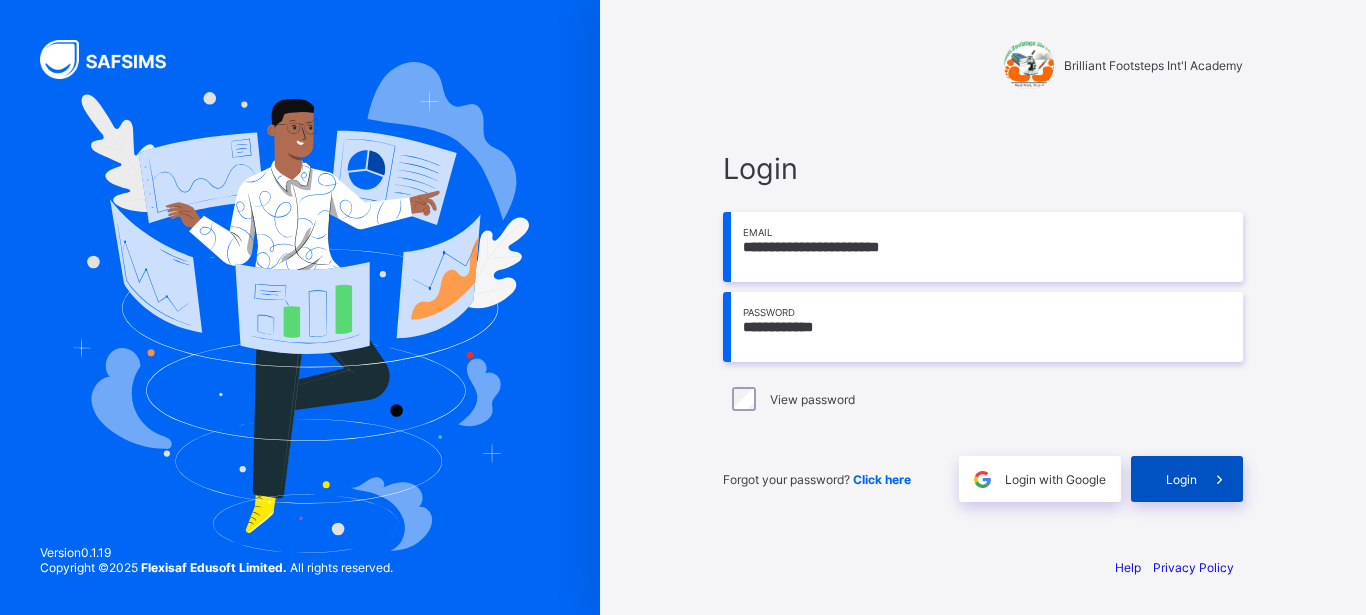 click on "Login" at bounding box center [1187, 479] 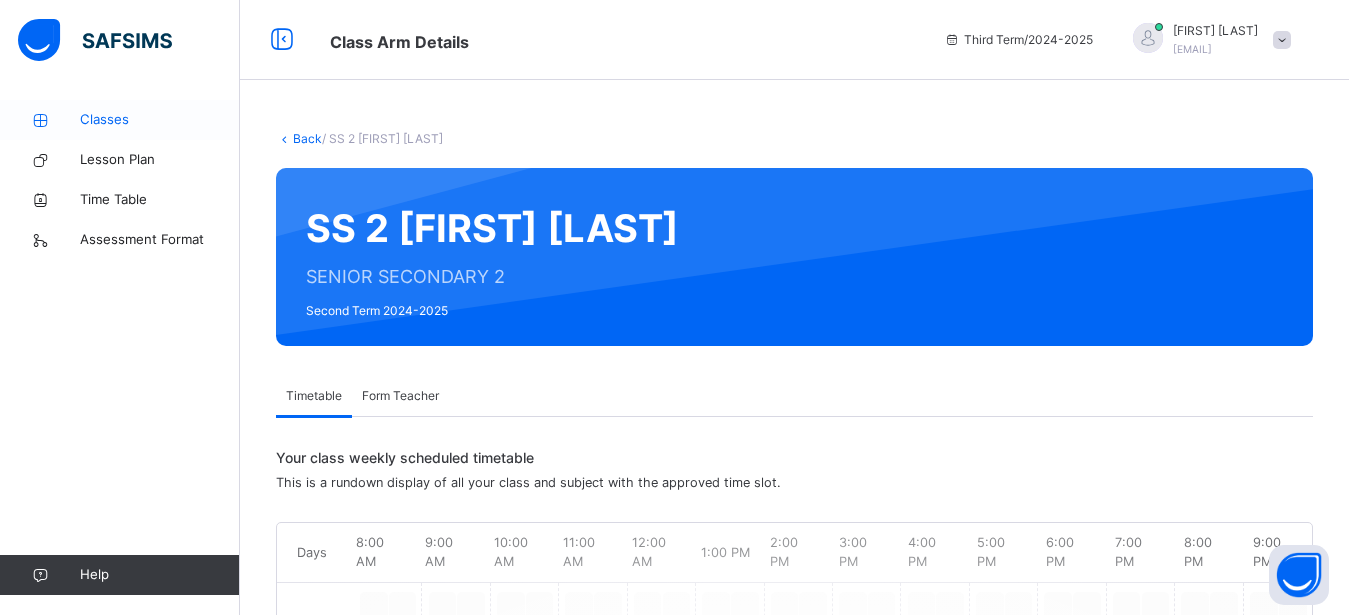 click on "Classes" at bounding box center (160, 120) 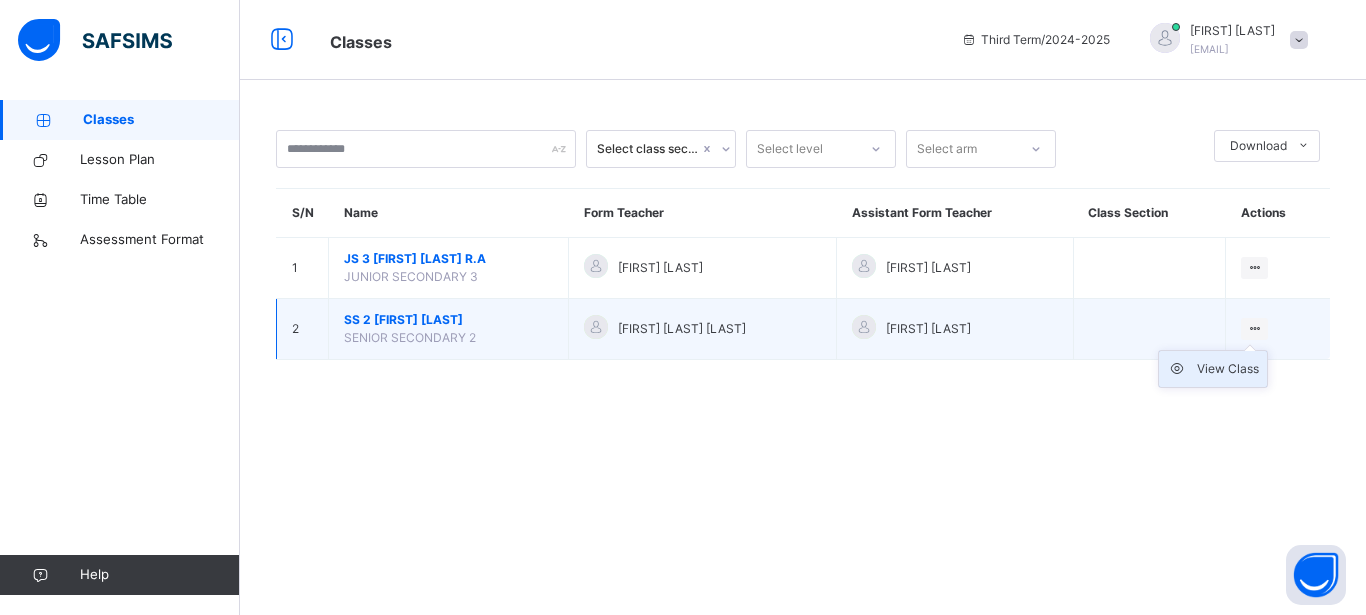 click on "View Class" at bounding box center (1228, 369) 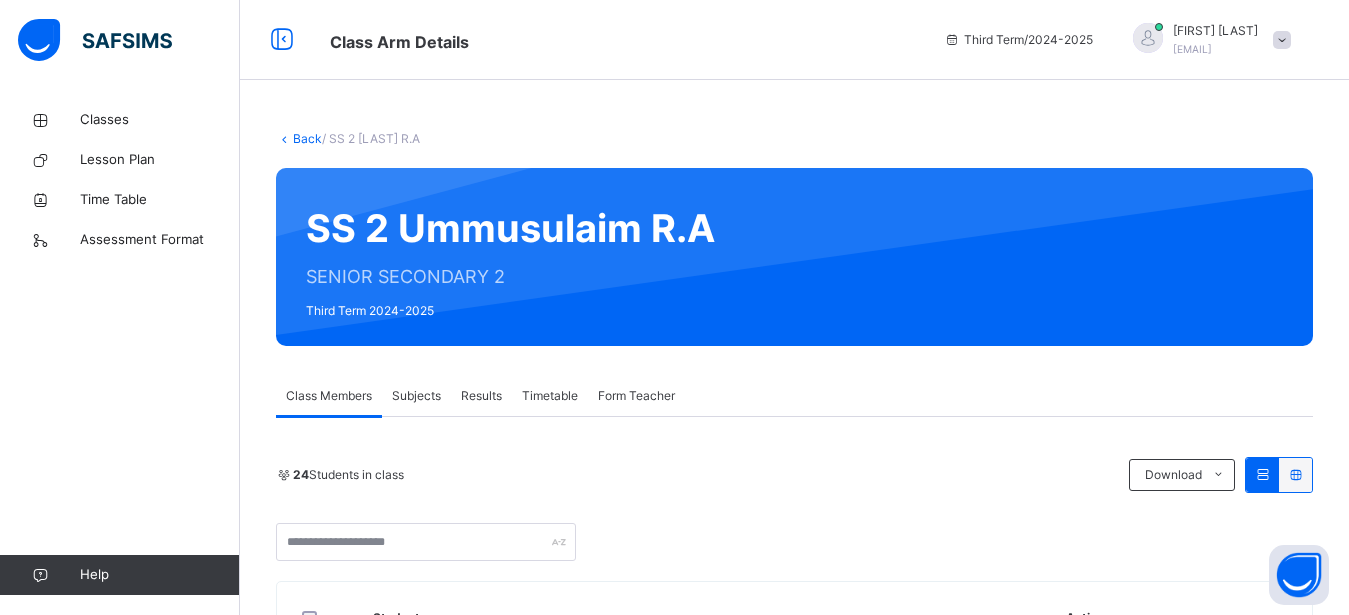 click on "Subjects" at bounding box center [416, 396] 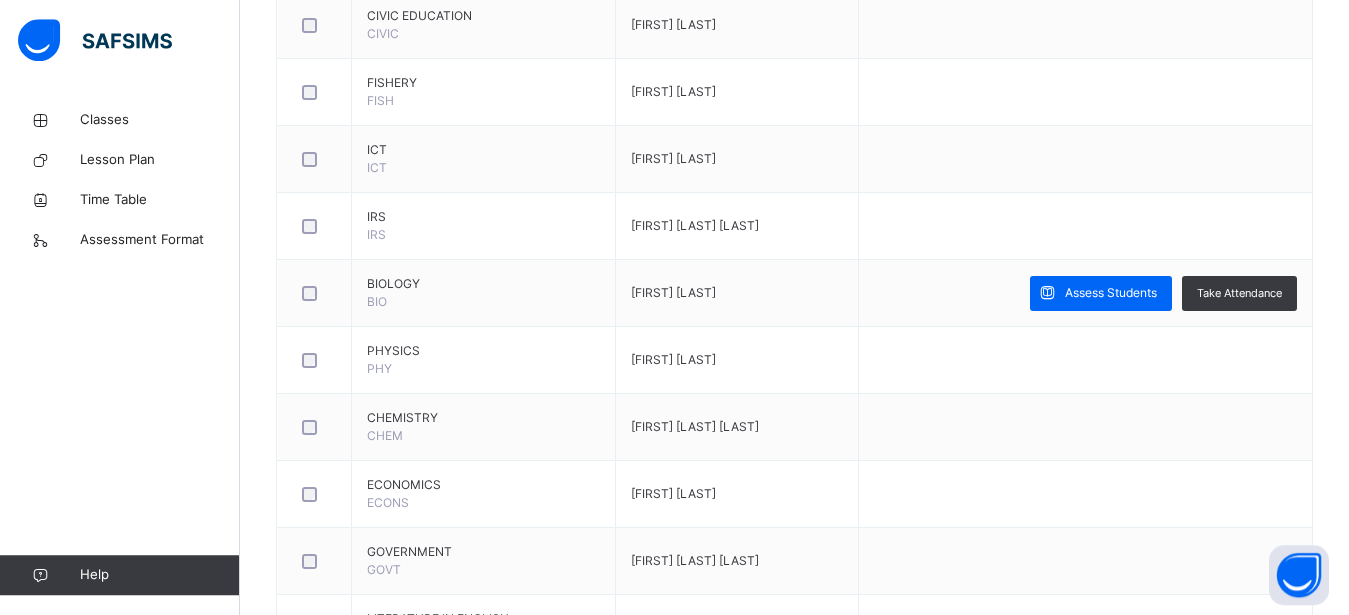 scroll, scrollTop: 1147, scrollLeft: 0, axis: vertical 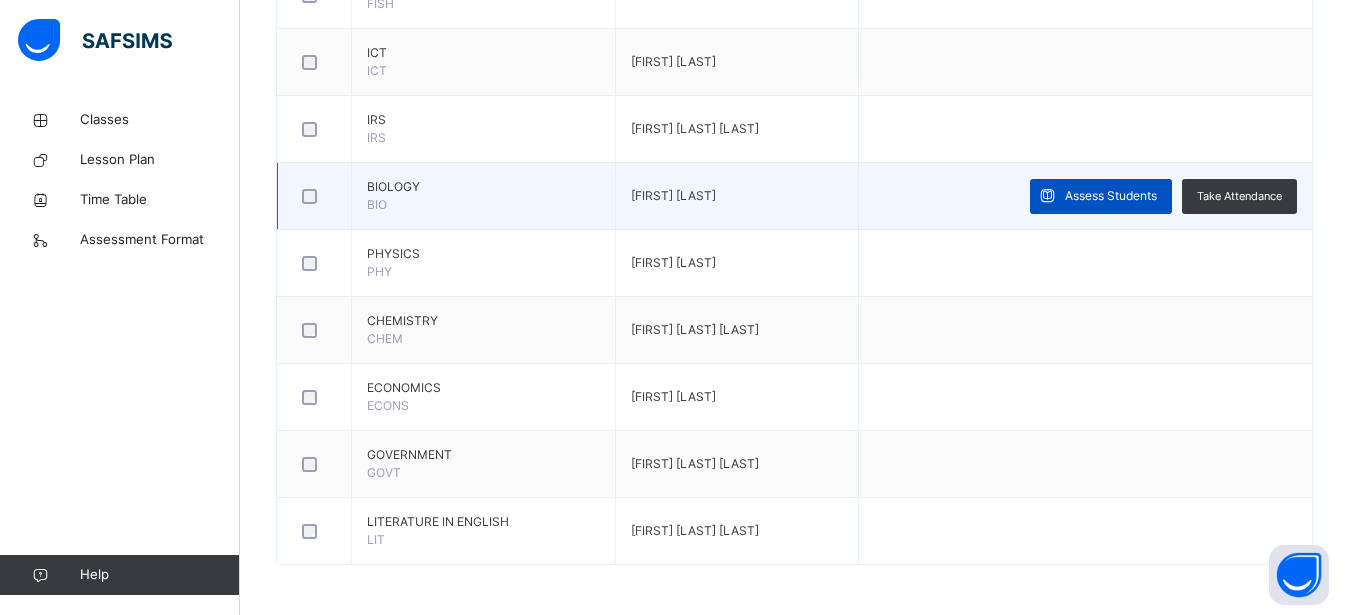 click on "Assess Students" at bounding box center [1111, 196] 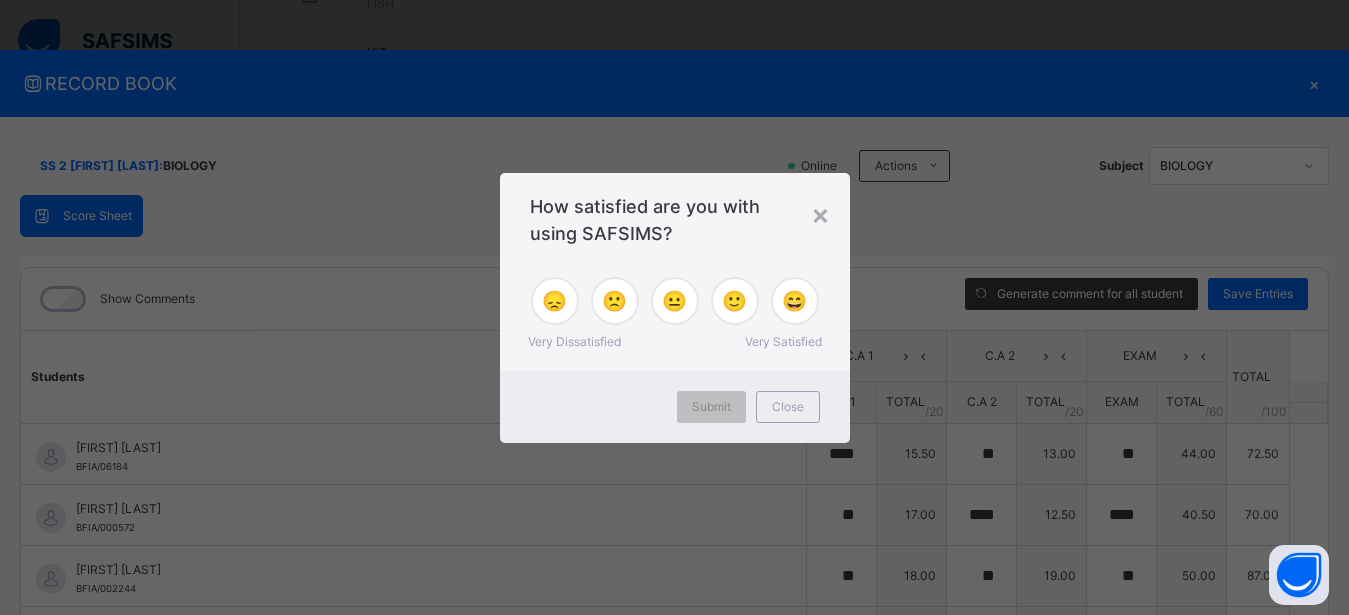type on "****" 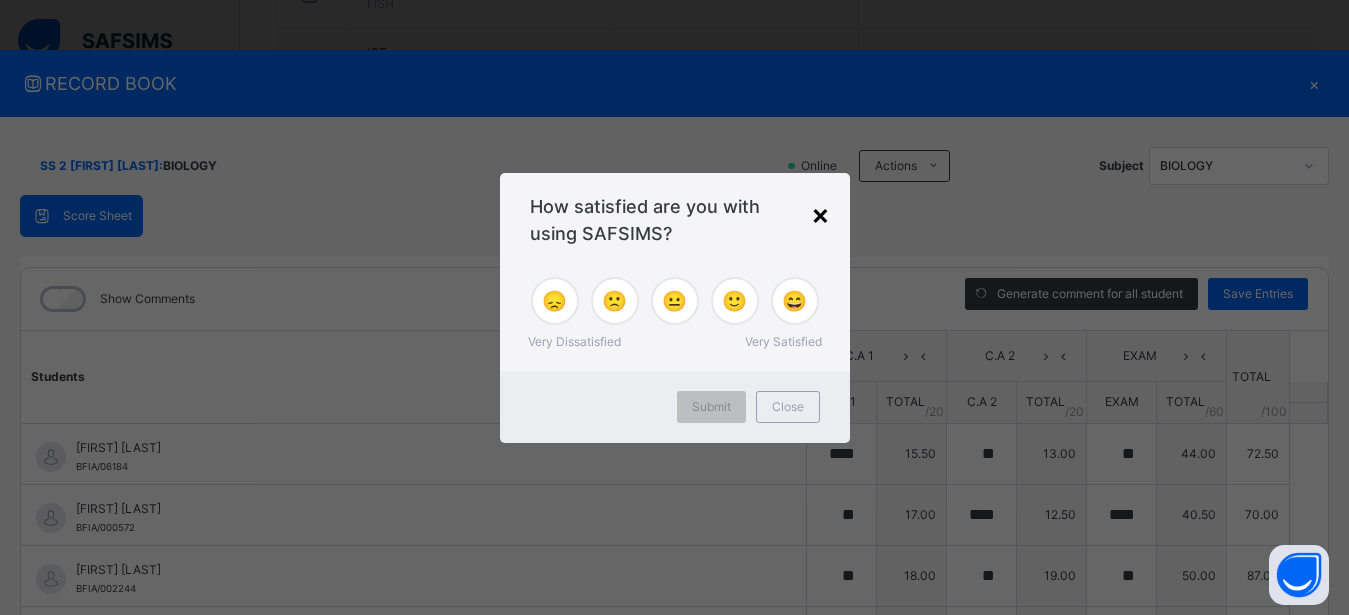 click on "×" at bounding box center (820, 214) 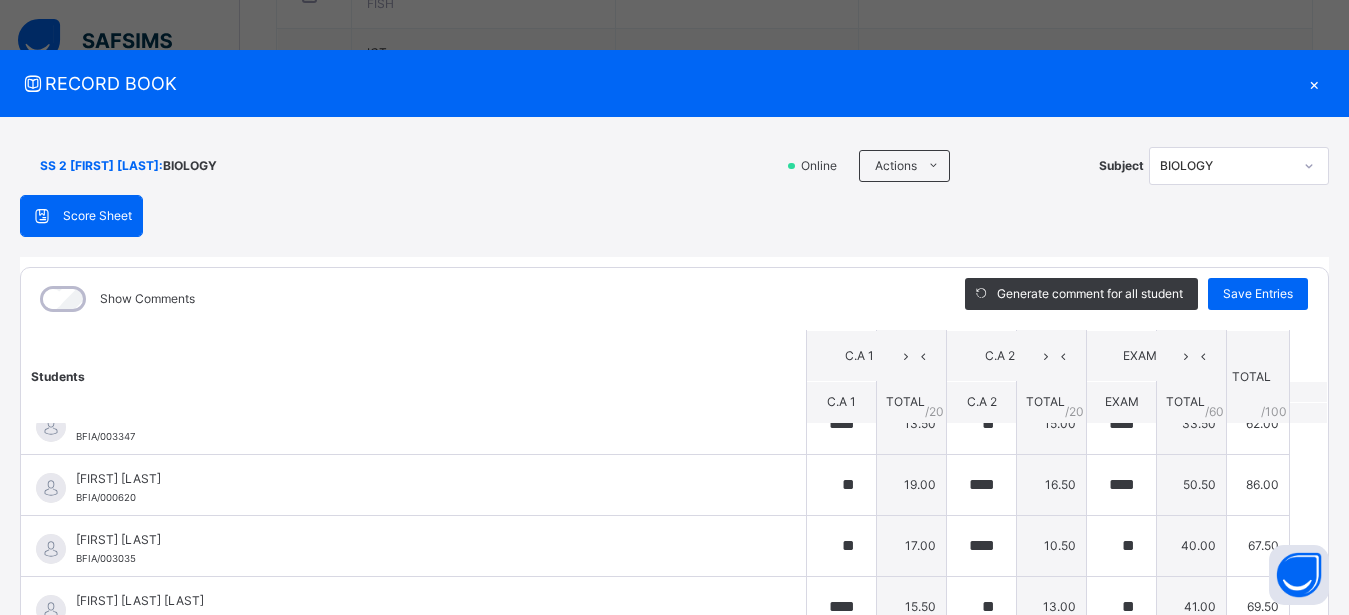 scroll, scrollTop: 517, scrollLeft: 0, axis: vertical 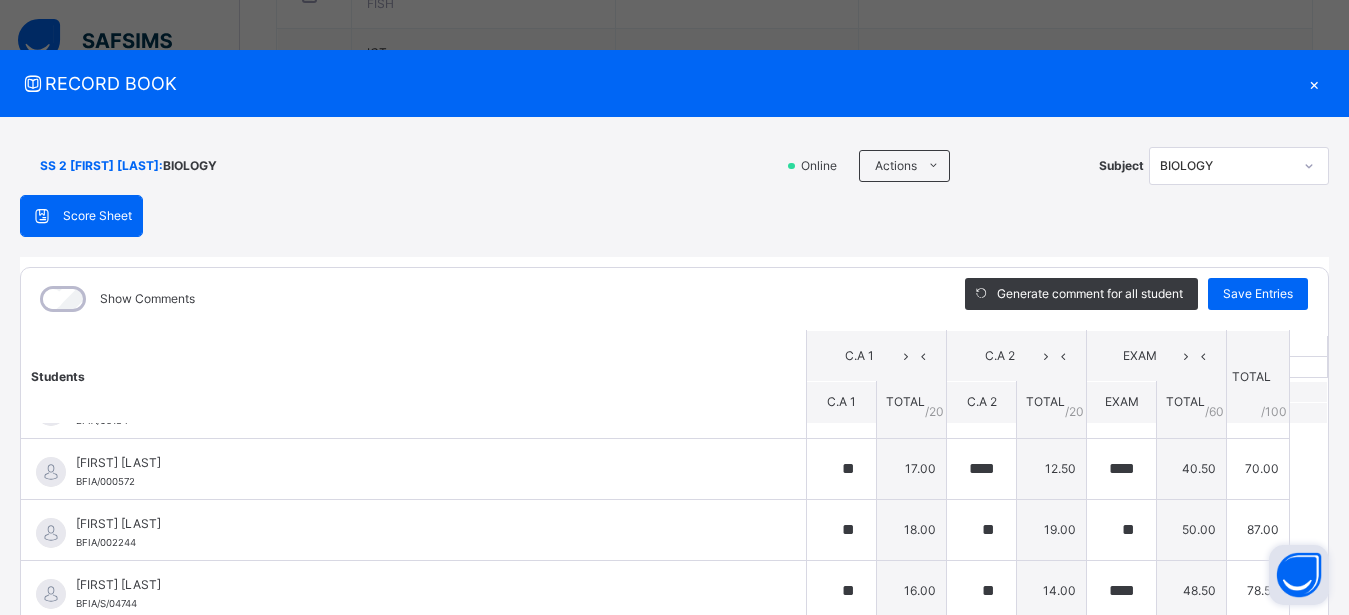 click at bounding box center [1299, 575] 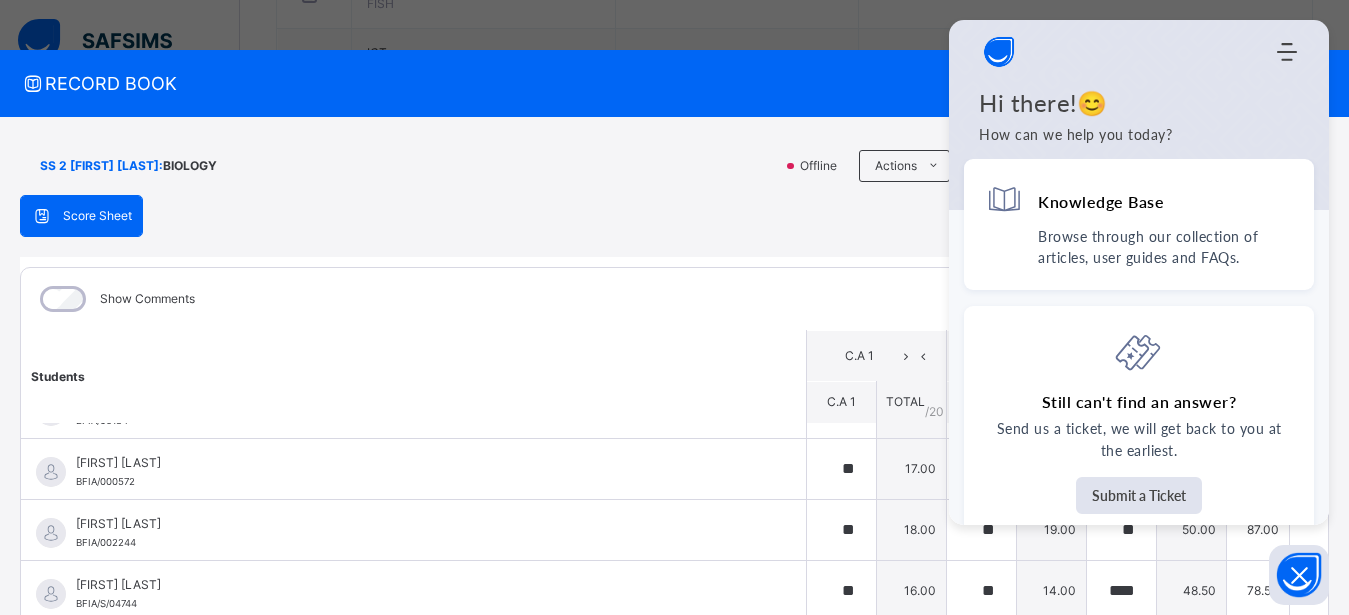 click on "RECORD BOOK" at bounding box center (659, 83) 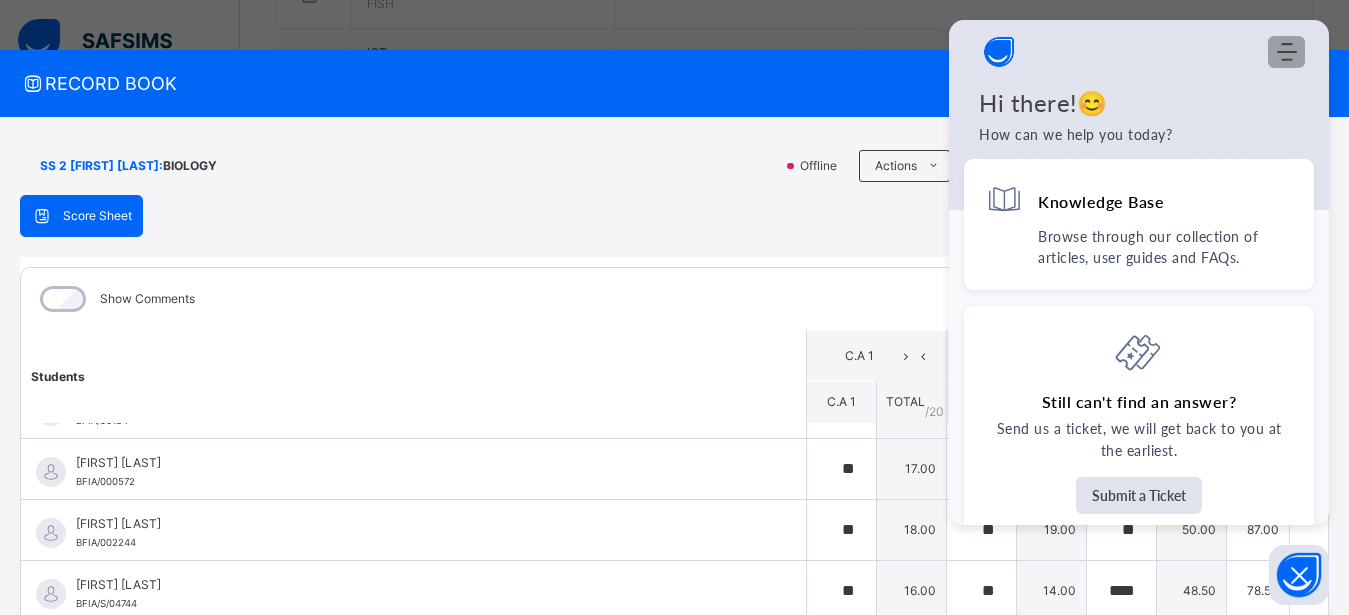 click 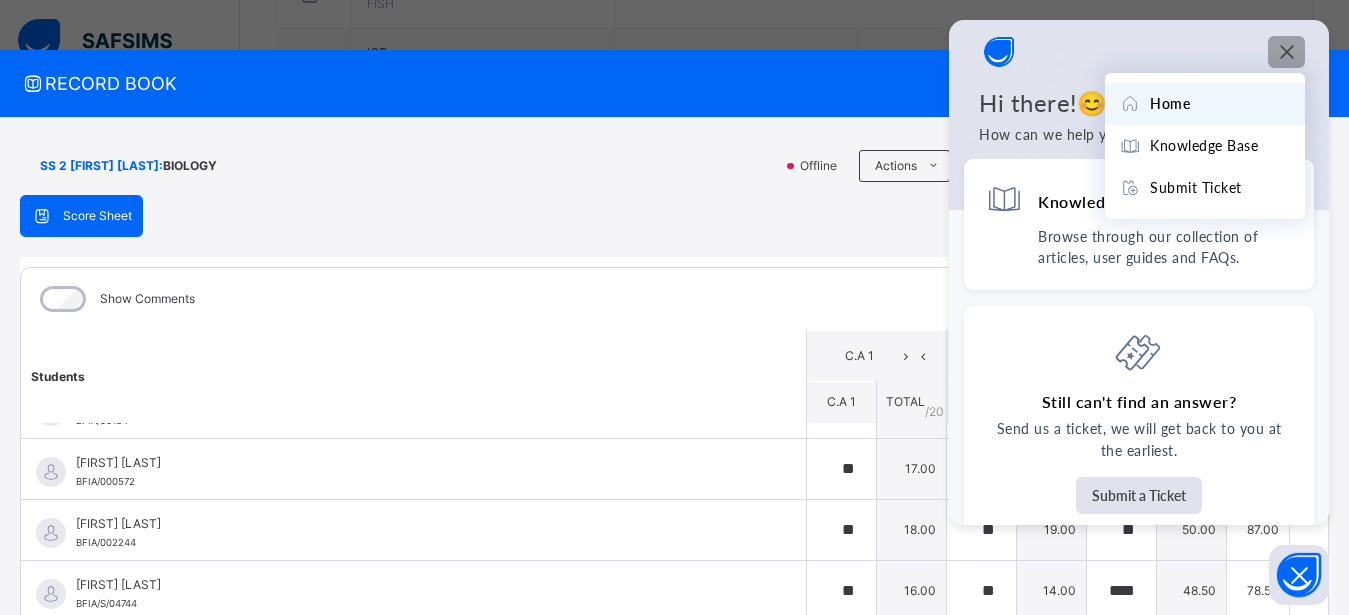 click on "RECORD BOOK ×" at bounding box center (674, 83) 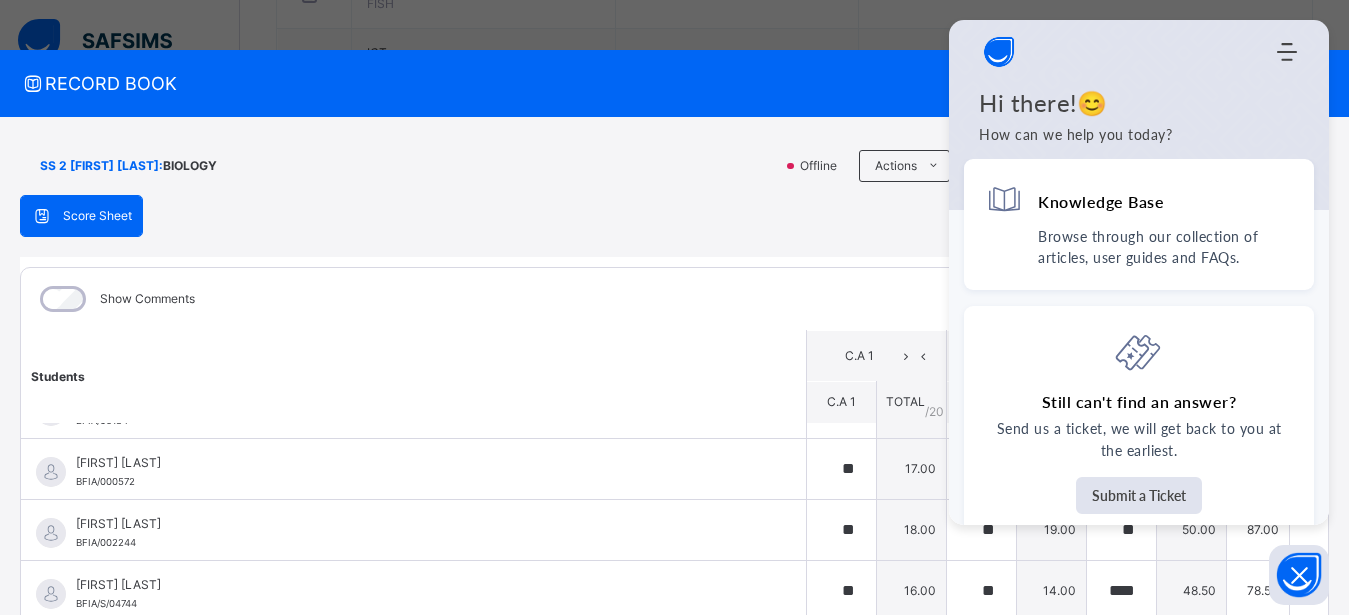 click on "RECORD BOOK × SS 2   [LAST] R.A :   BIOLOGY Offline Actions  Download Empty Score Sheet  Upload/map score sheet Subject  BIOLOGY Brilliant Footsteps Int'l Academy Date: [DATE], [TIME] Score Sheet Score Sheet Show Comments   Generate comment for all student   Save Entries Class Level:  SS 2   [LAST] R.A Subject:  BIOLOGY Session:  2024/2025 Session Session:  Third Term Students C.A 1 C.A 2 EXAM TOTAL /100 Comment C.A 1 TOTAL / 20 C.A 2 TOTAL / 20 EXAM TOTAL / 60 [FIRST] [LAST] BFIA/06184 [FIRST] [LAST] BFIA/06184 **** 15.50 ** 13.00 ** 44.00 72.50 Generate comment 0 / 250   ×   Subject Teacher’s Comment Generate and see in full the comment developed by the AI with an option to regenerate the comment JS [FIRST]   BFIA/06184   Total 72.50  / 100.00 Sims Bot   Regenerate     Use this comment   [FIRST]-[FIRST]  [LAST] BFIA/000572 [FIRST]-[FIRST]  [LAST] BFIA/000572 ** 17.00 **** 12.50 **** 40.50 70.00 Generate comment 0 / 250   ×   JS      /" at bounding box center [674, 307] 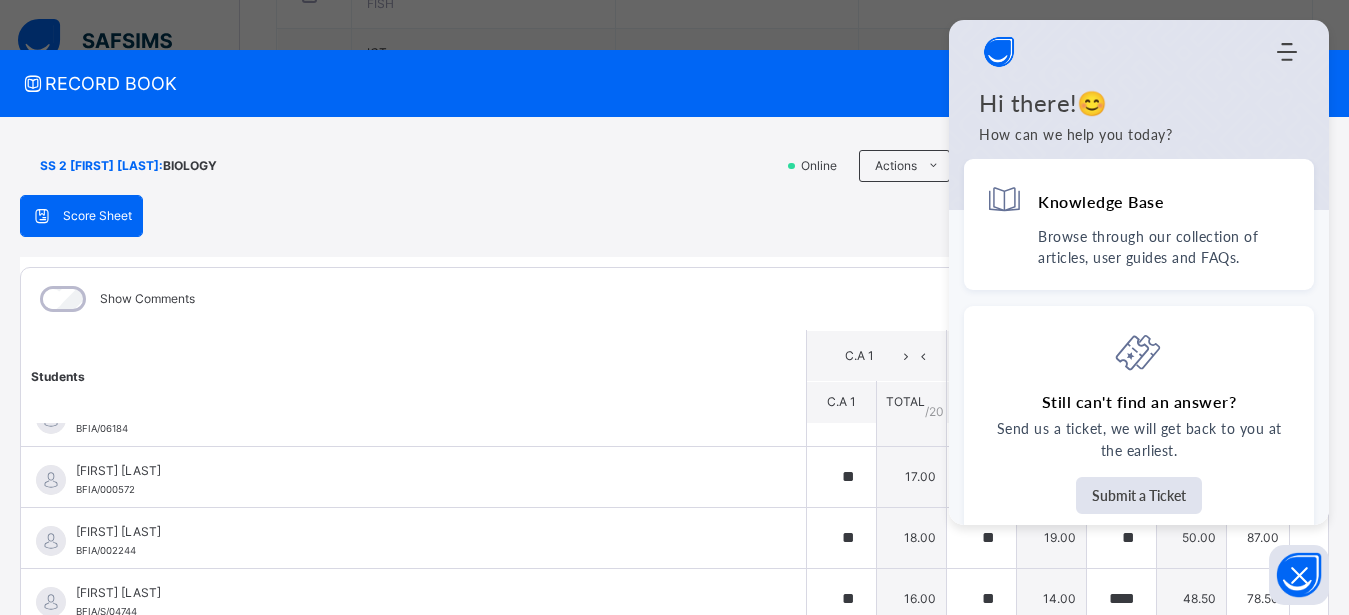 scroll, scrollTop: 46, scrollLeft: 0, axis: vertical 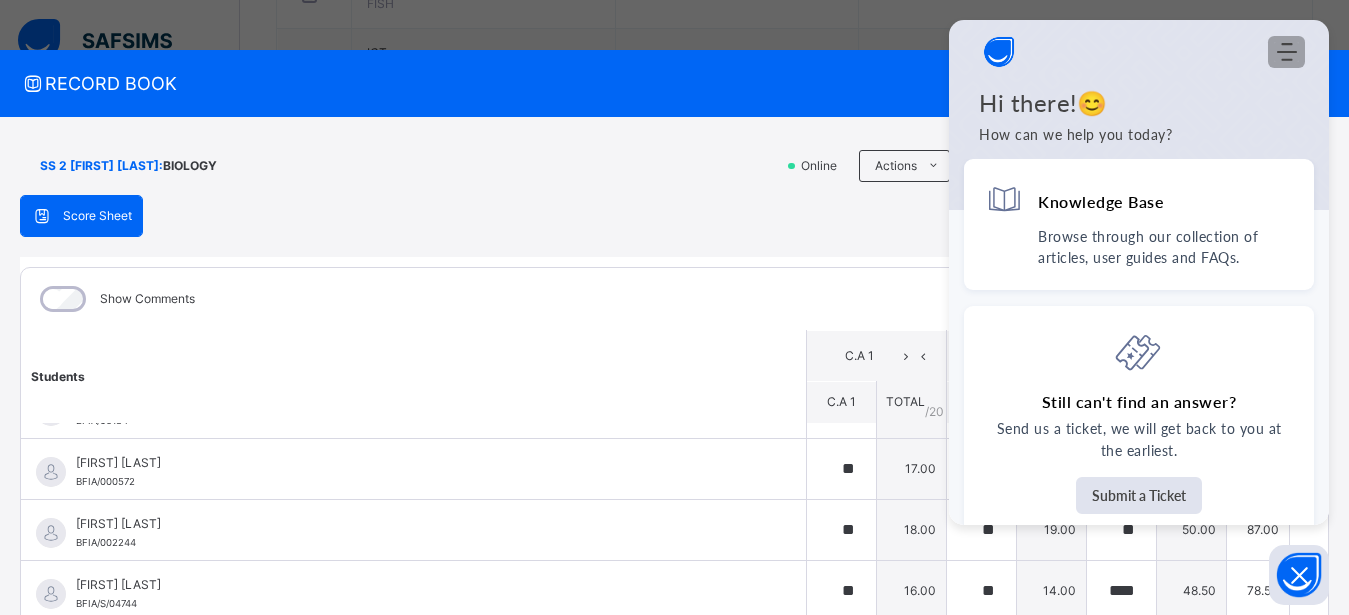 click 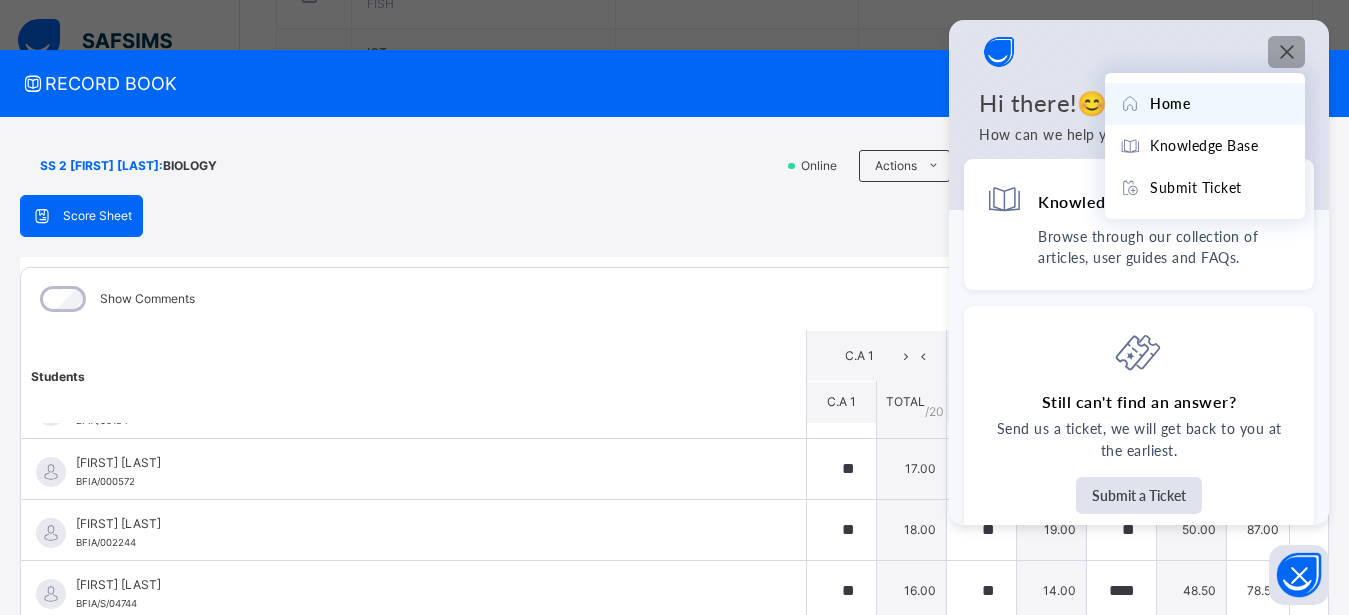 click on "SS 2 [LAST] R.A : BIOLOGY Online Actions Download Empty Score Sheet Upload/map score sheet Subject BIOLOGY" at bounding box center (674, 166) 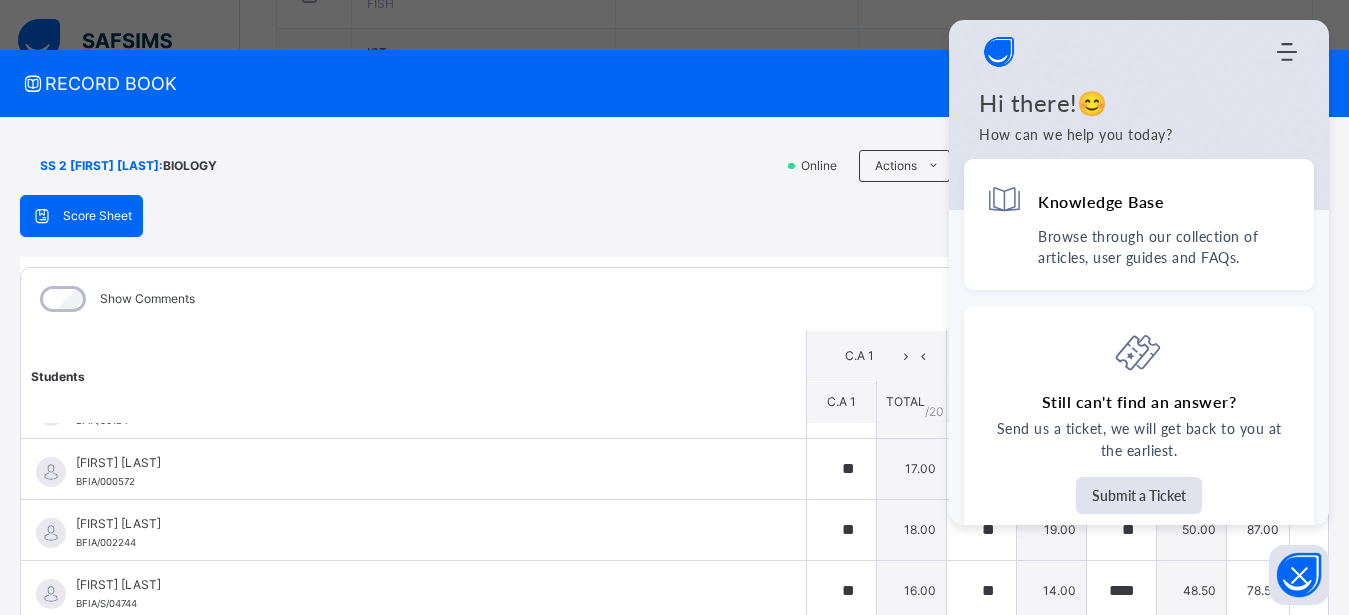 click on "SS 2 [LAST] R.A : BIOLOGY Online Actions Download Empty Score Sheet Upload/map score sheet Subject BIOLOGY" at bounding box center [674, 166] 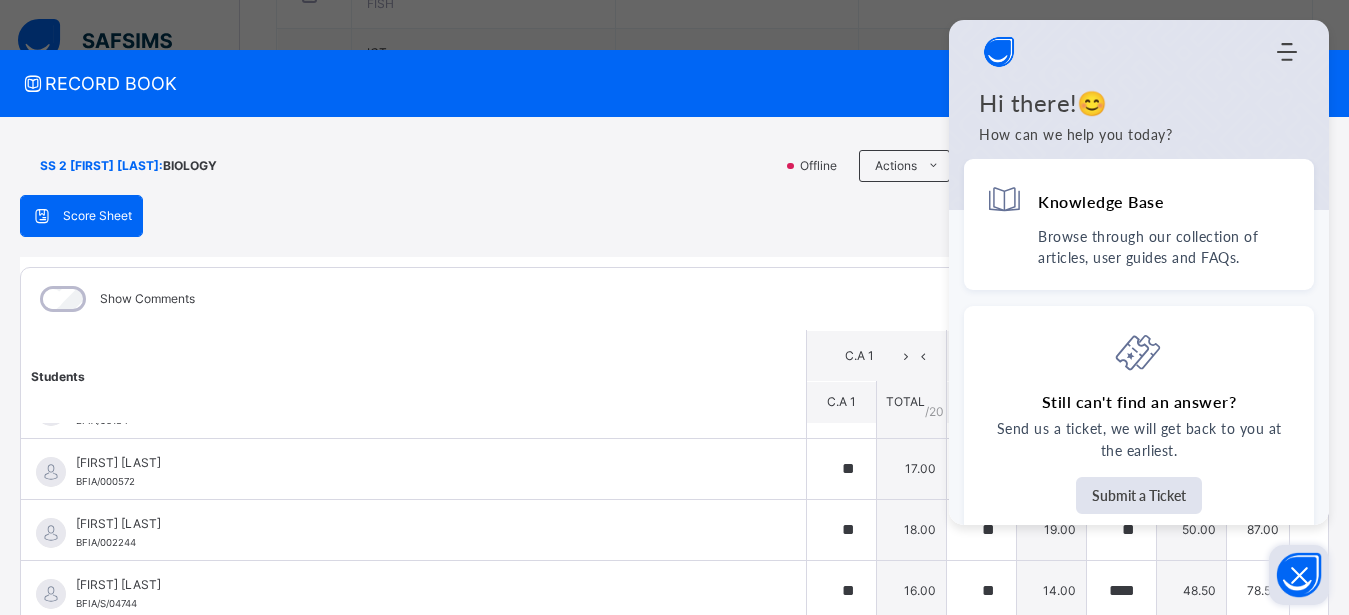 click 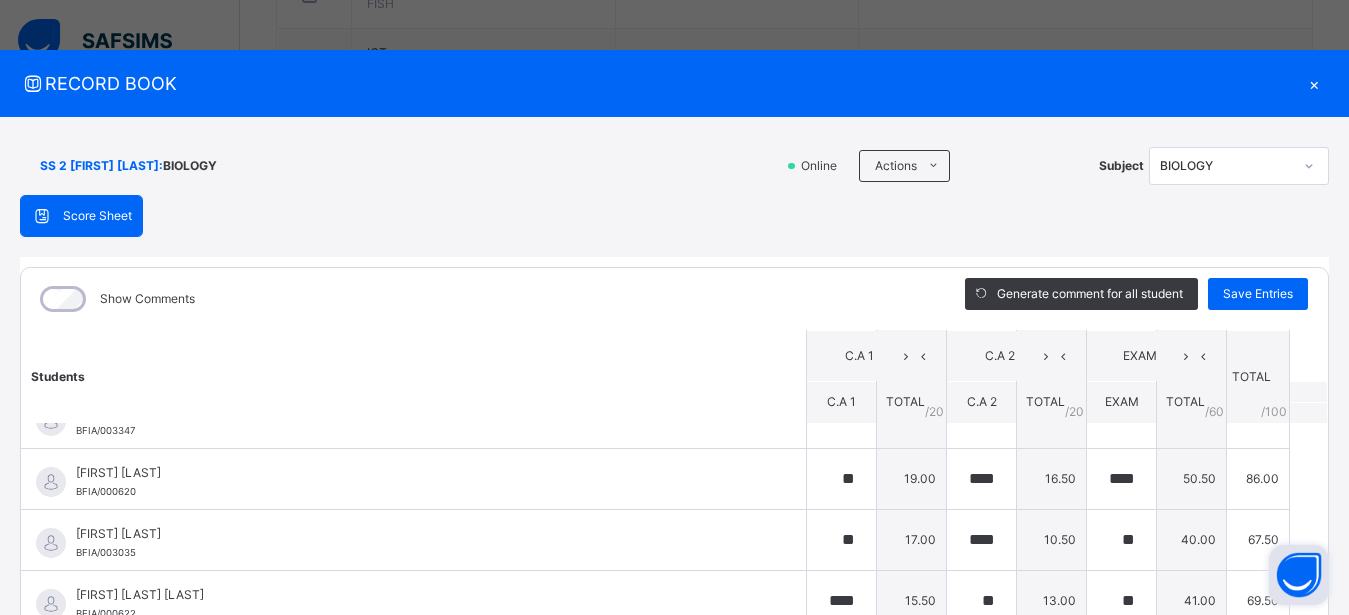 scroll, scrollTop: 466, scrollLeft: 0, axis: vertical 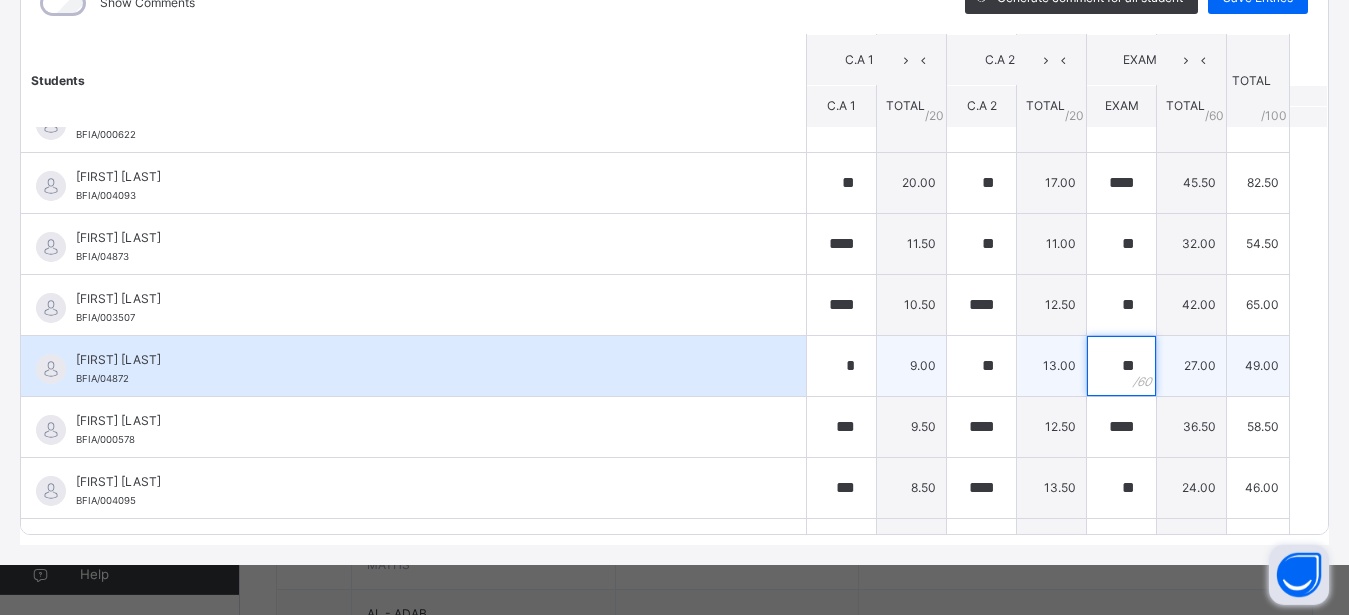 type on "*" 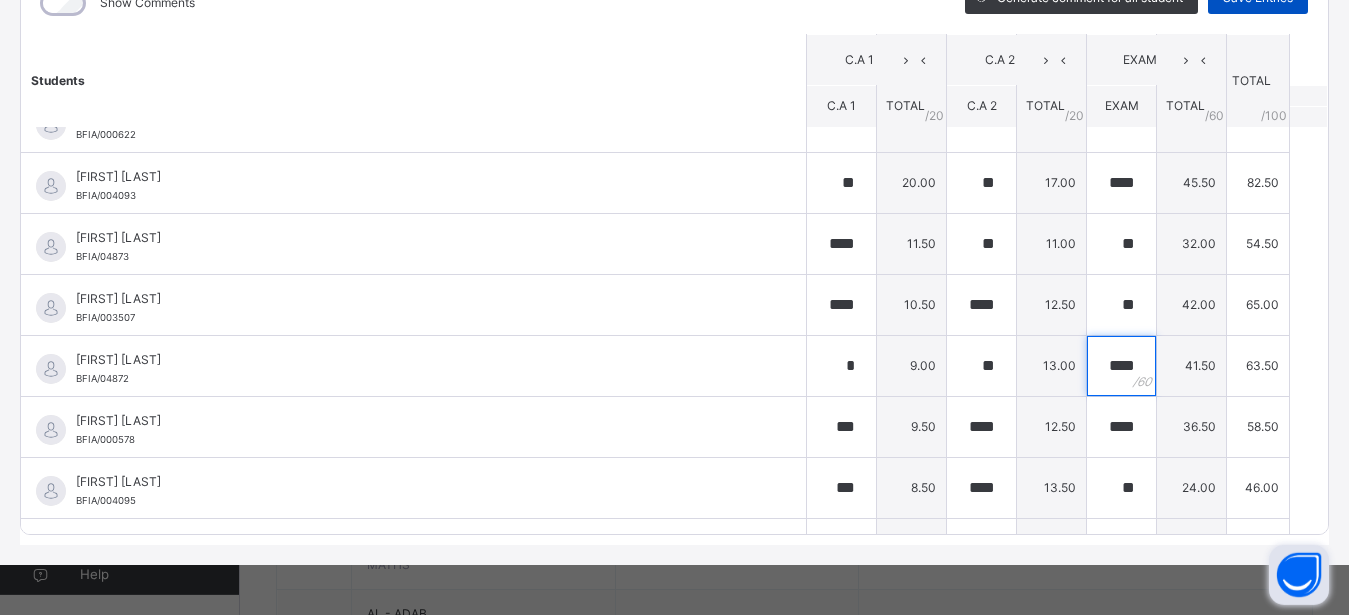 type on "****" 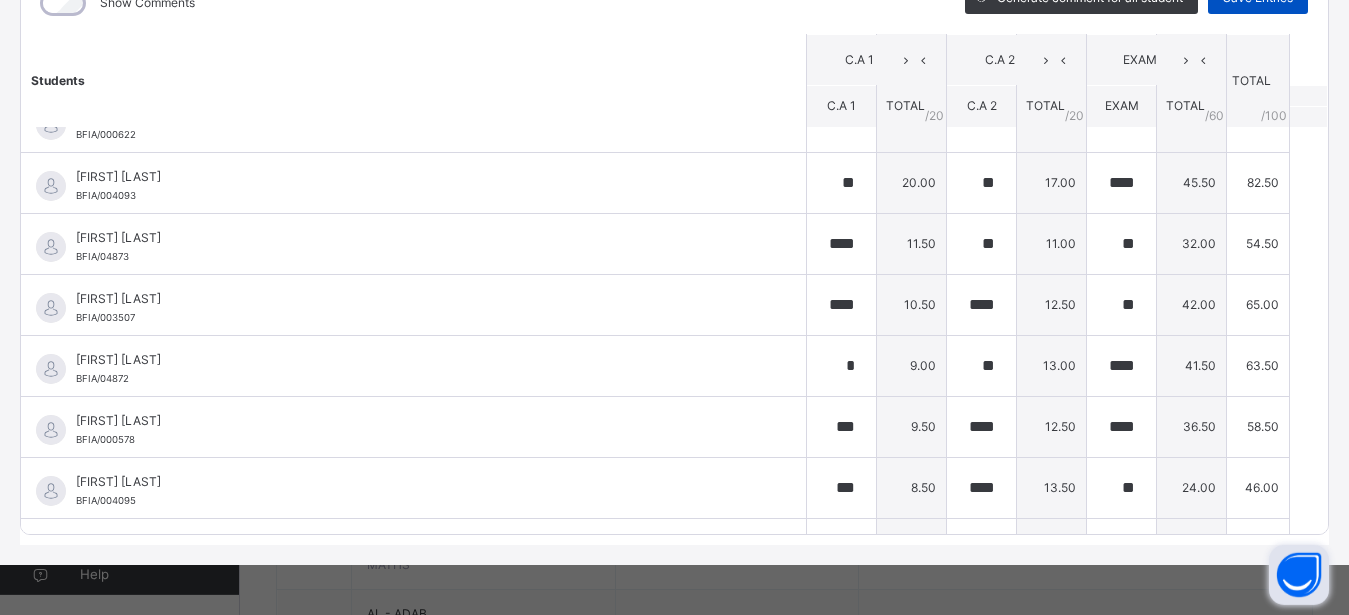 click on "Save Entries" at bounding box center [1258, -2] 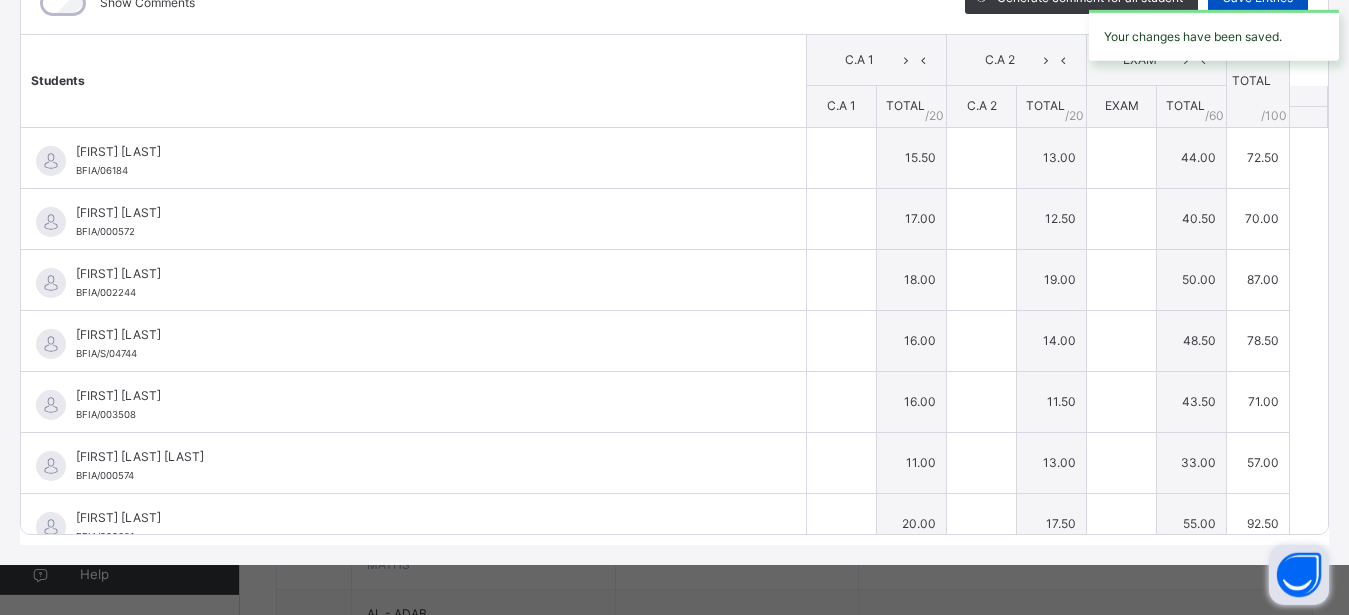 type on "****" 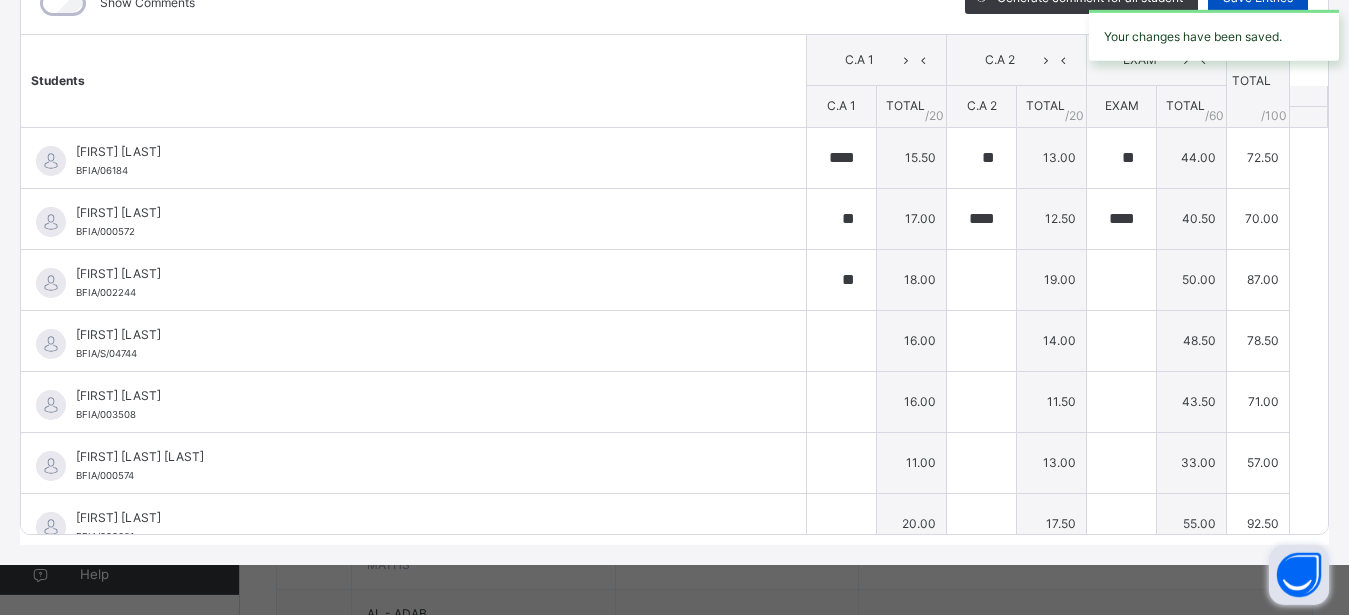 type on "**" 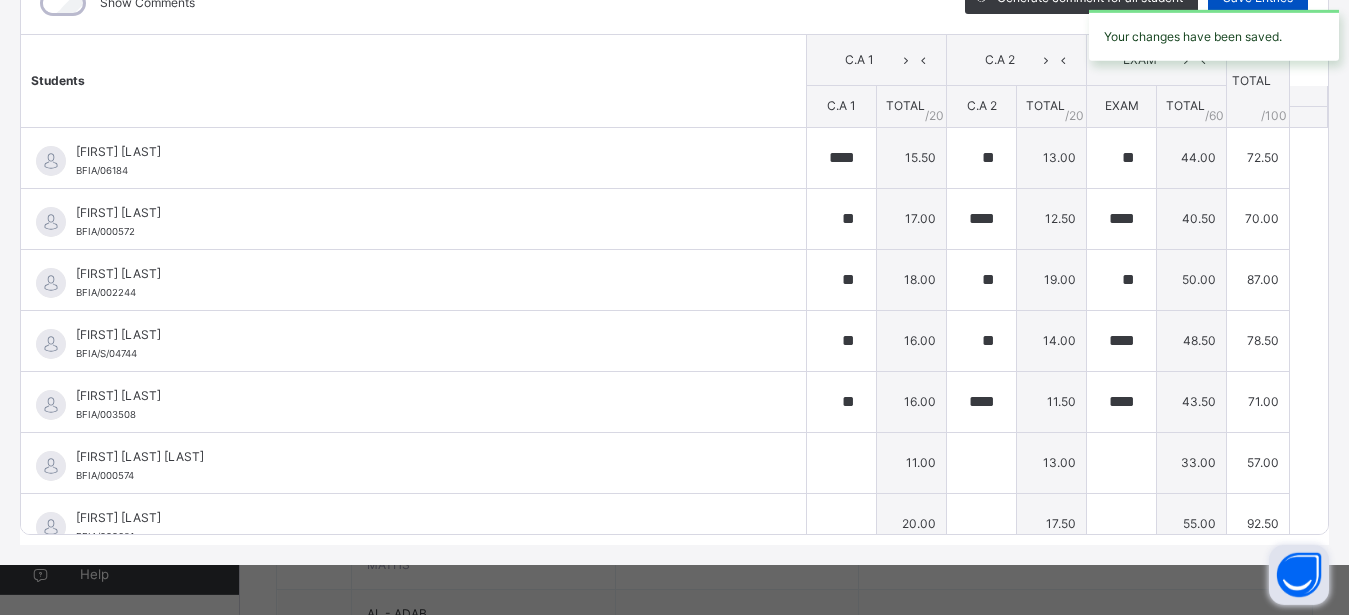 type on "**" 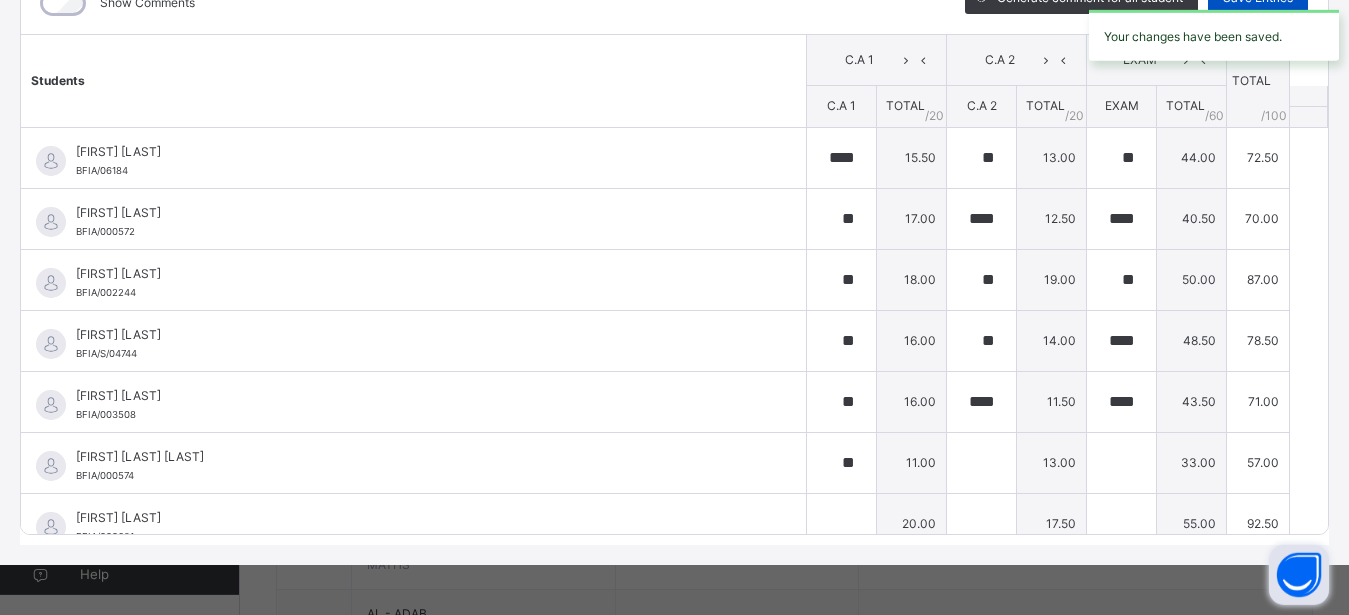 type on "**" 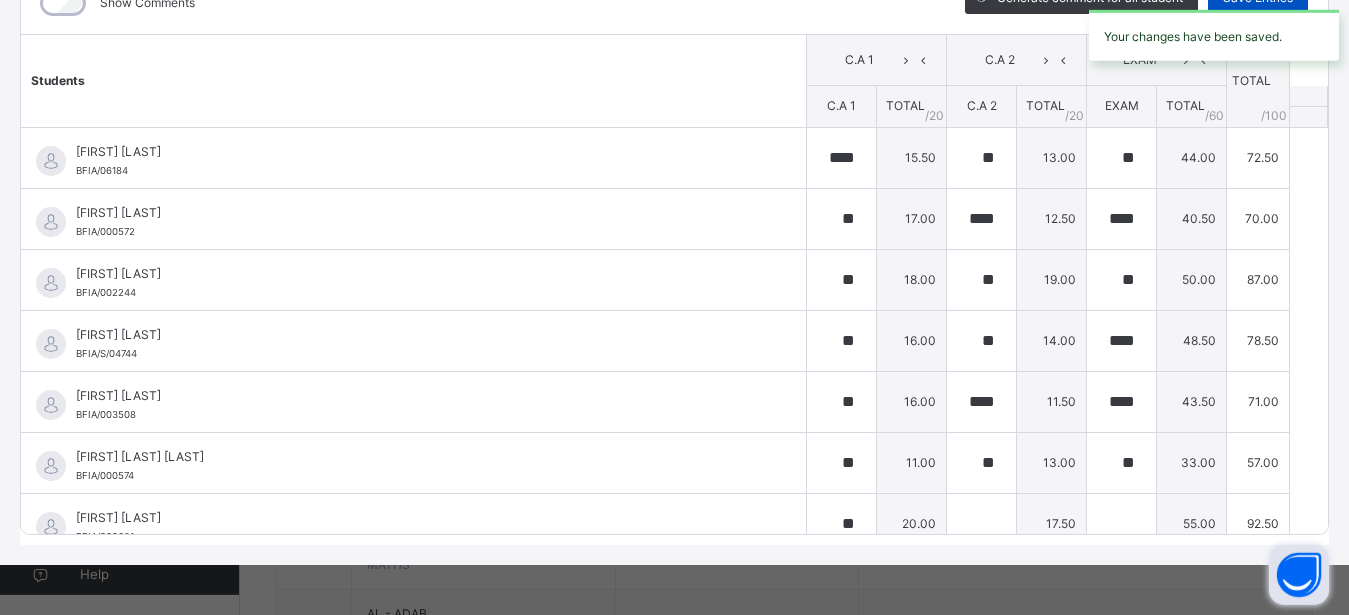 type on "****" 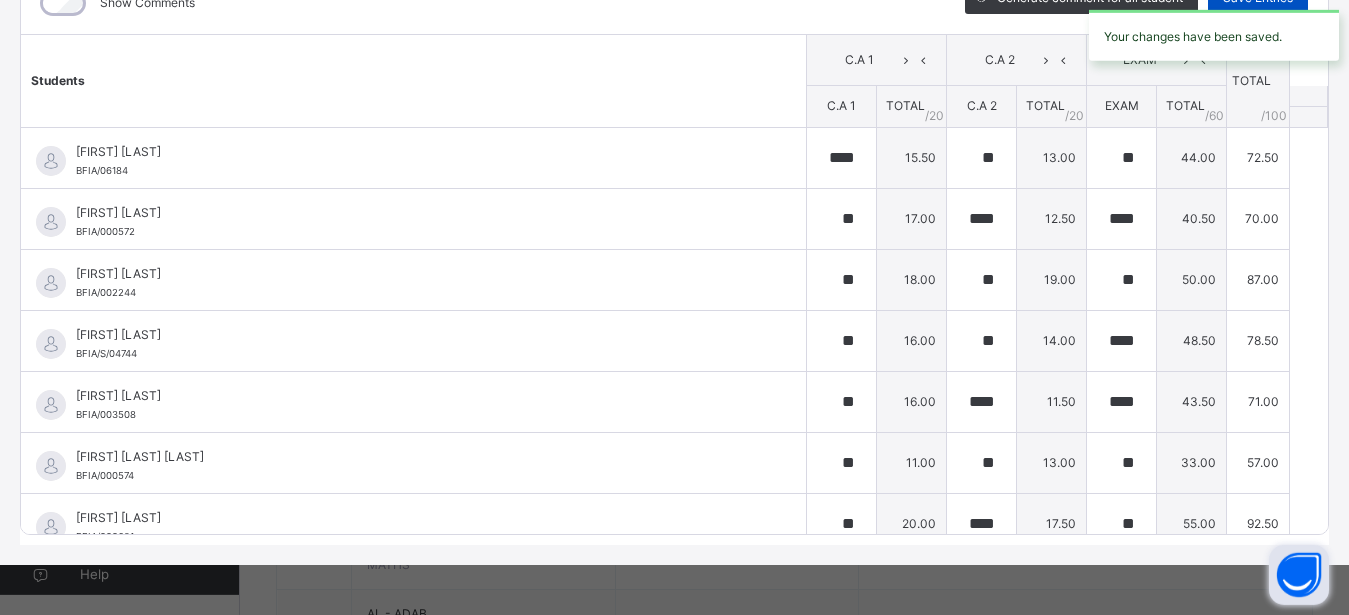 type on "****" 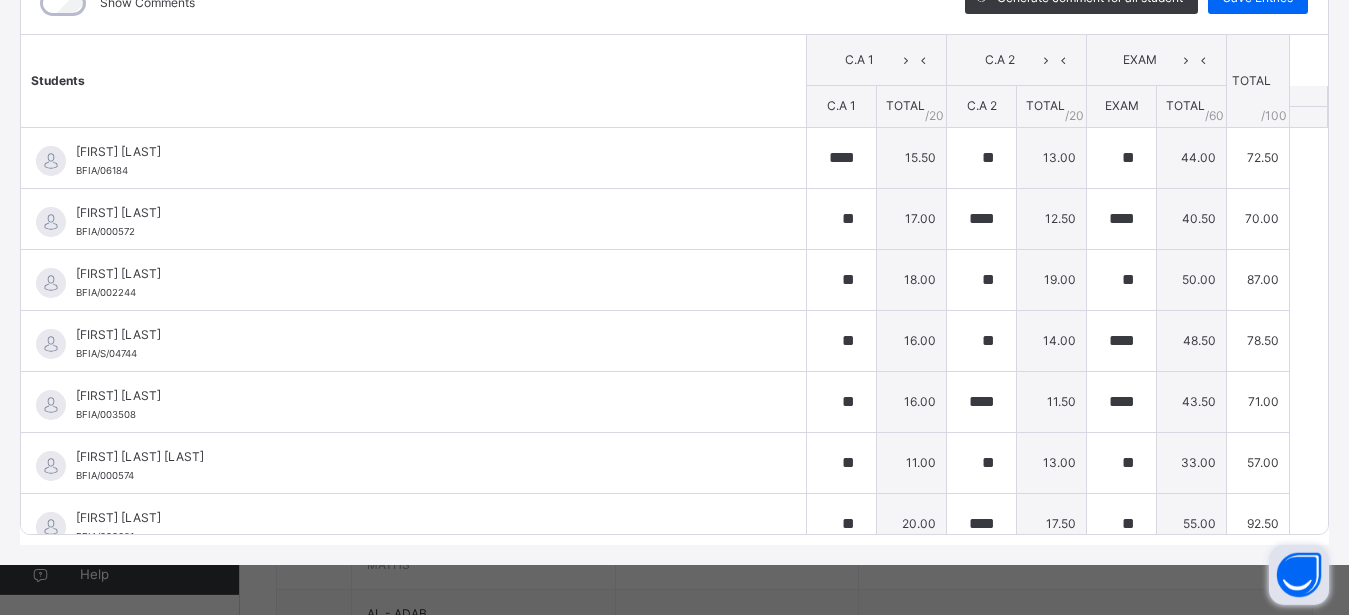 scroll, scrollTop: 470, scrollLeft: 0, axis: vertical 